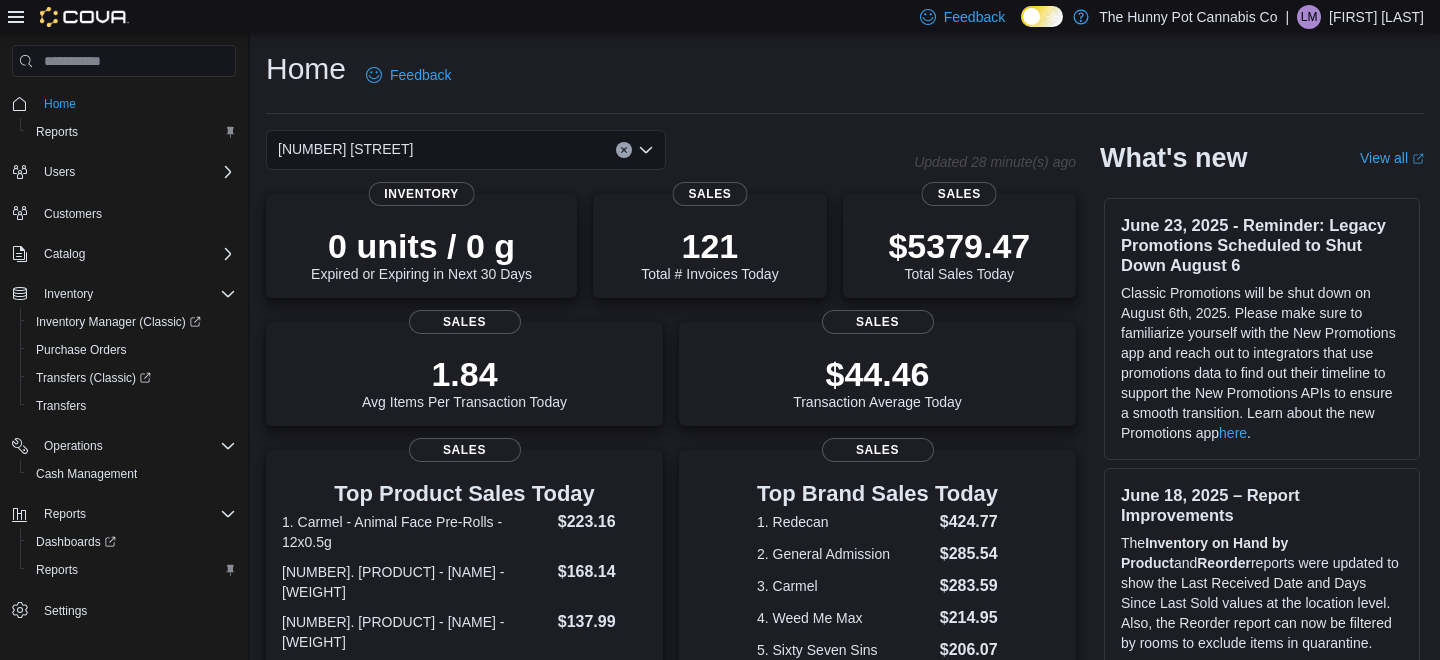 scroll, scrollTop: 0, scrollLeft: 0, axis: both 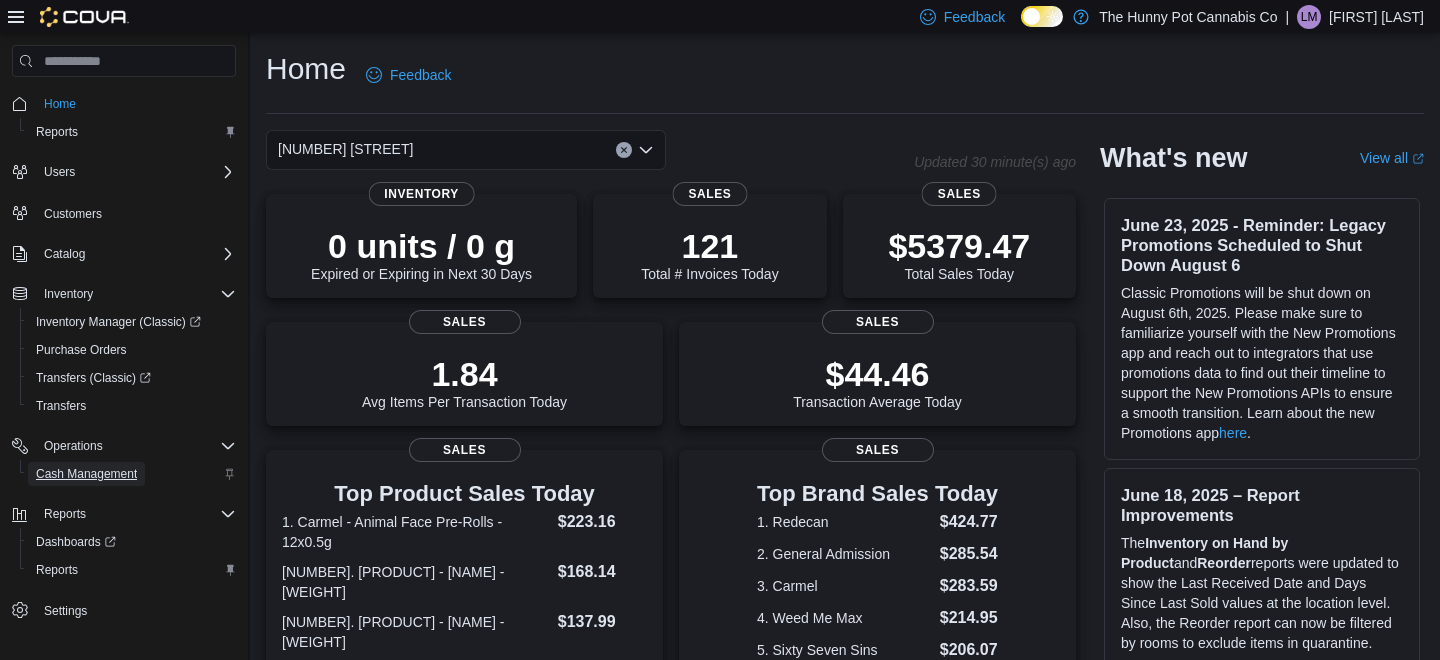 click on "Cash Management" at bounding box center (86, 474) 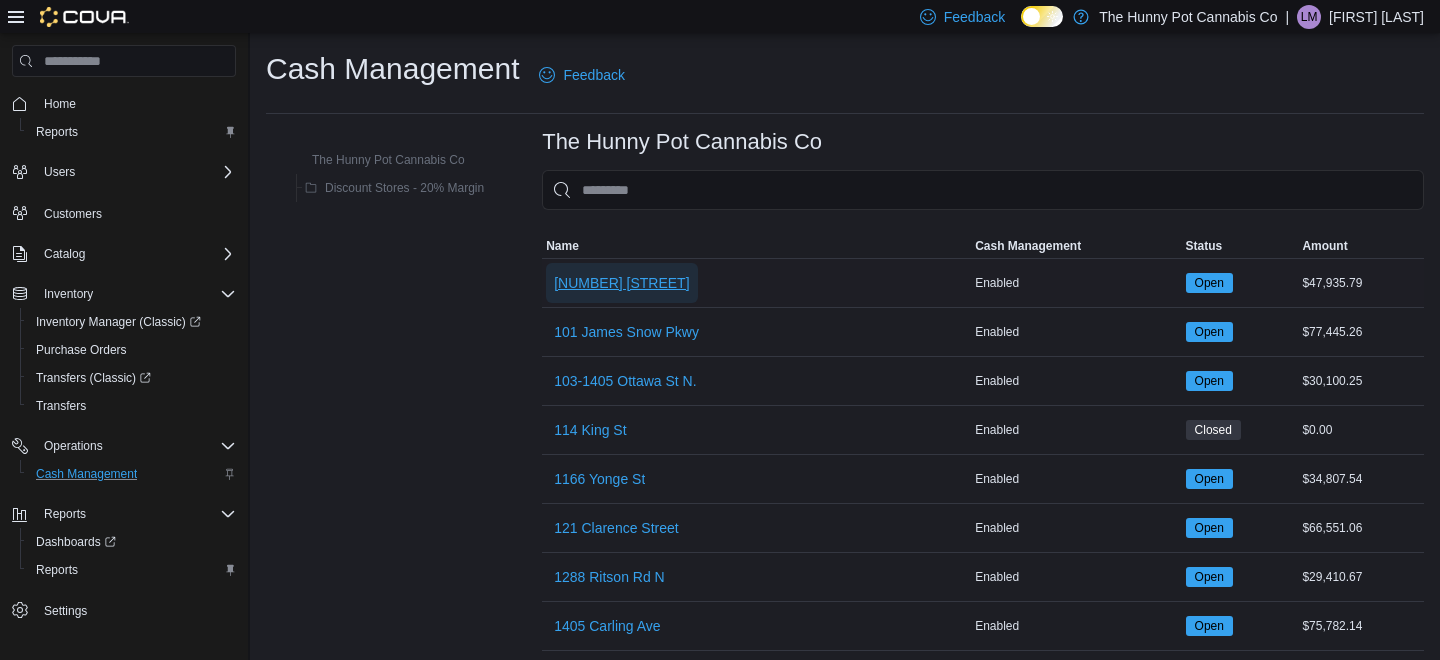 click on "[NUMBER] [STREET]" at bounding box center [621, 283] 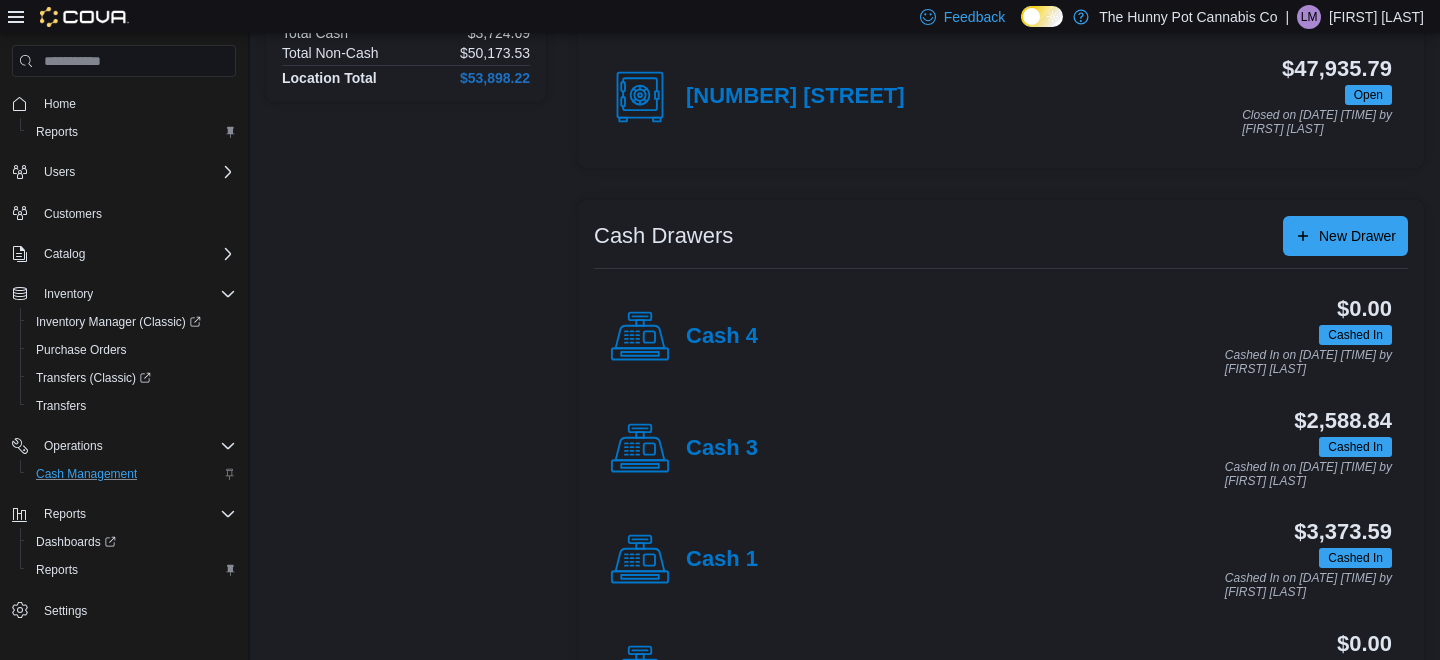 scroll, scrollTop: 321, scrollLeft: 0, axis: vertical 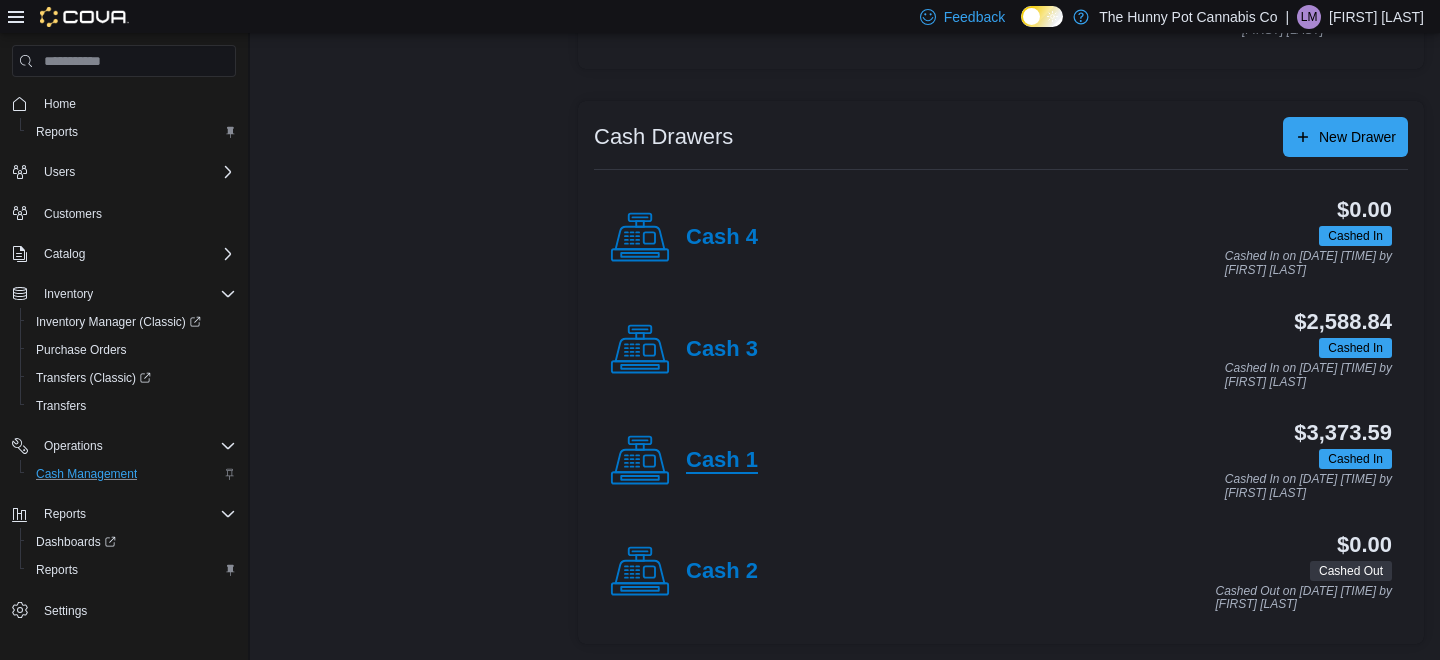 click on "Cash 1" at bounding box center (722, 461) 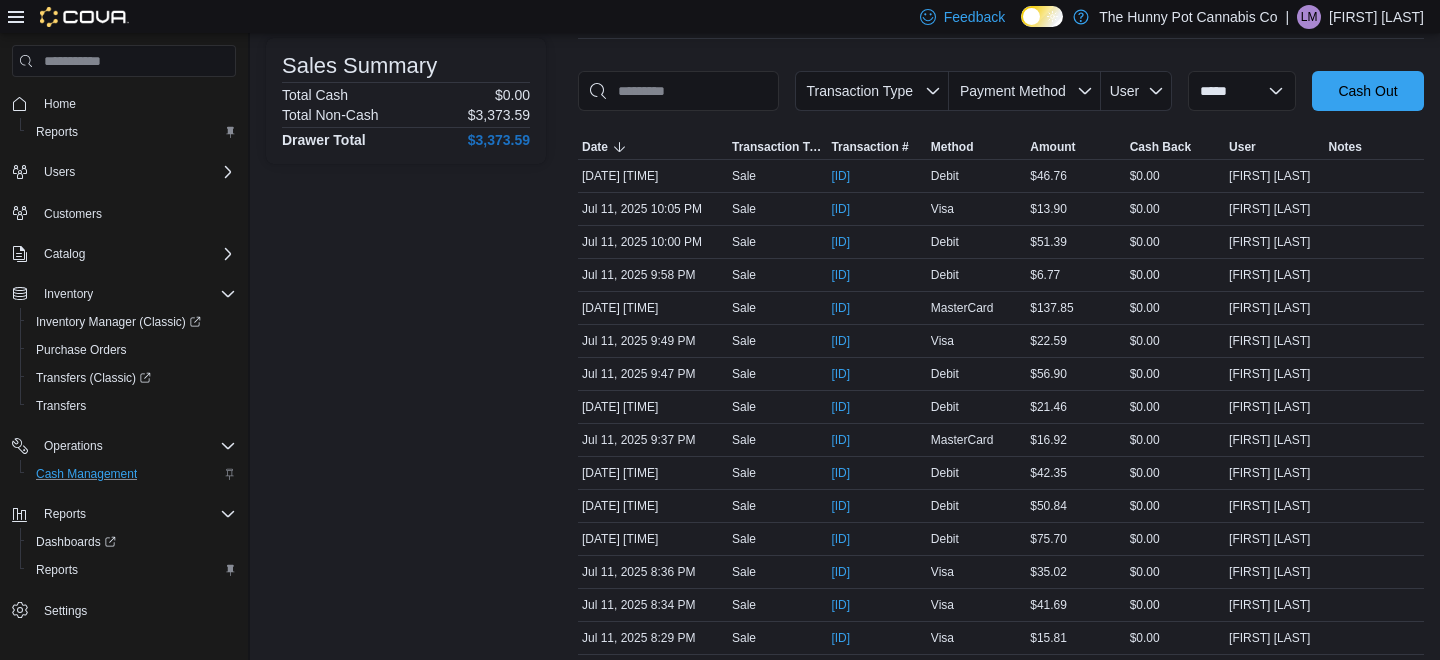 scroll, scrollTop: 276, scrollLeft: 0, axis: vertical 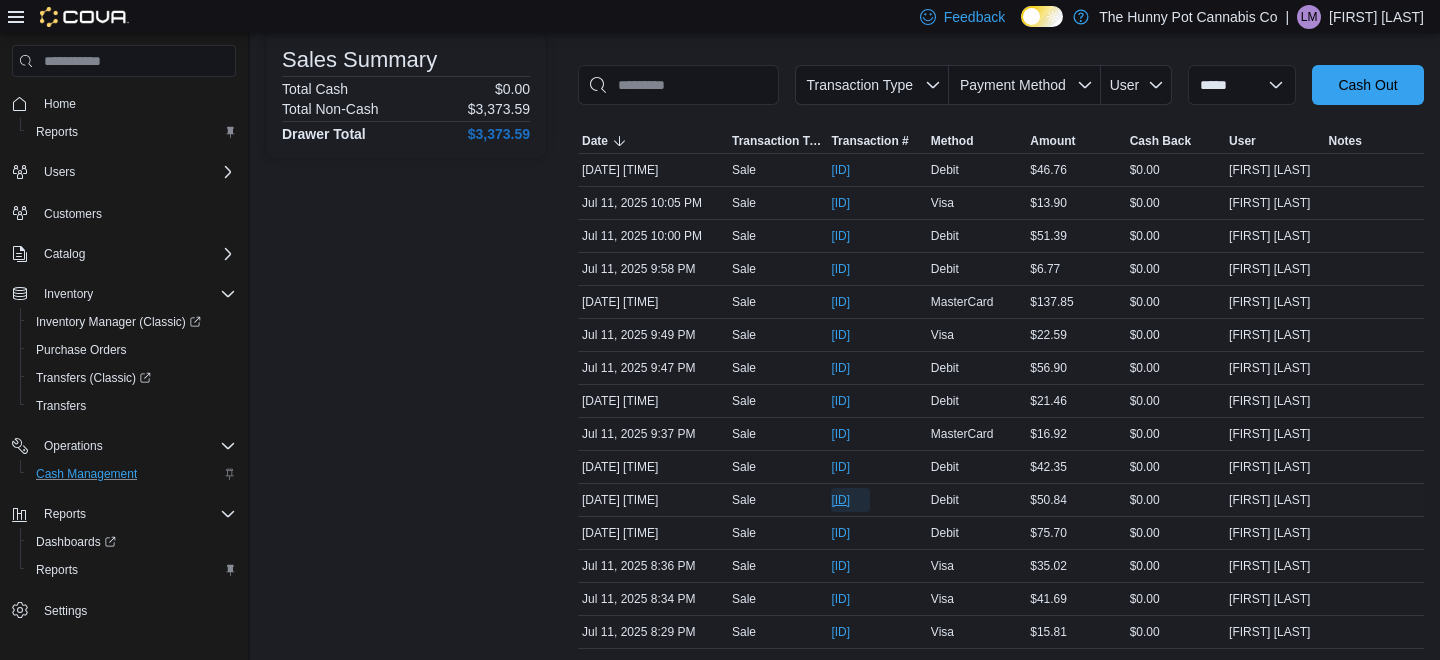 click on "[ID]" at bounding box center [840, 500] 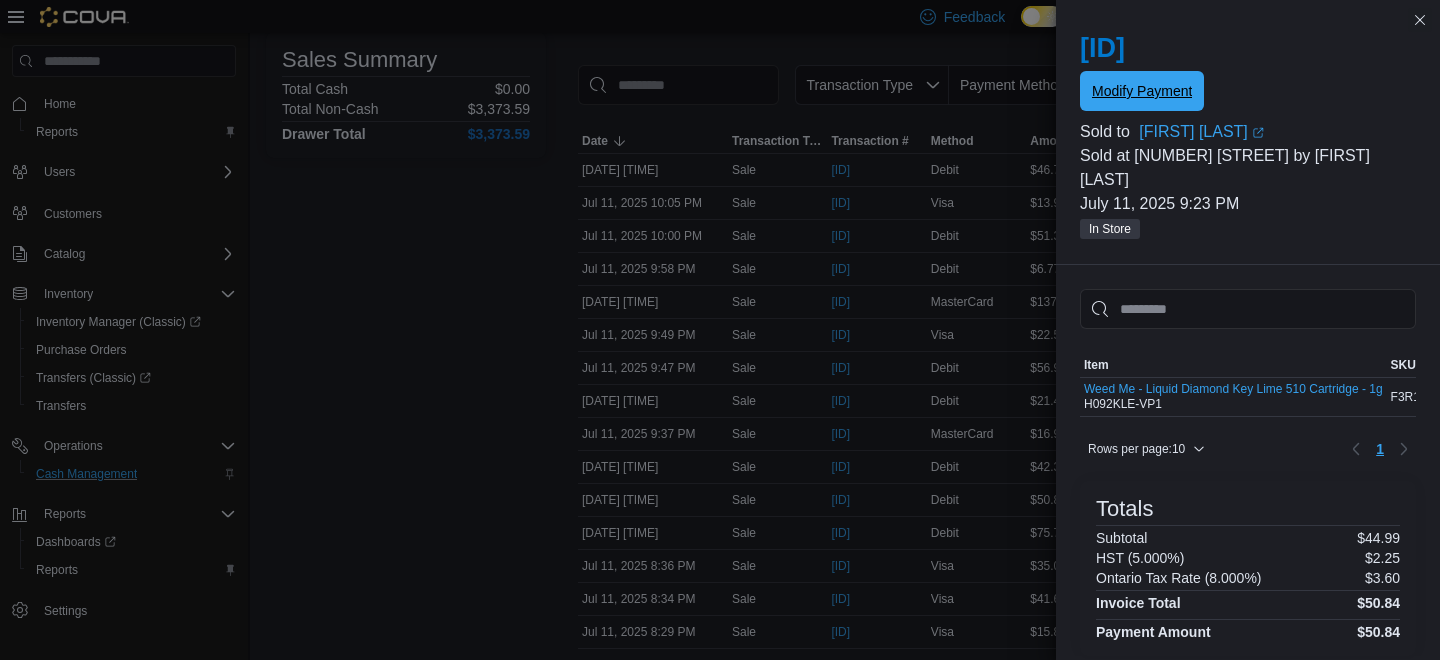 click on "Modify Payment" at bounding box center (1142, 91) 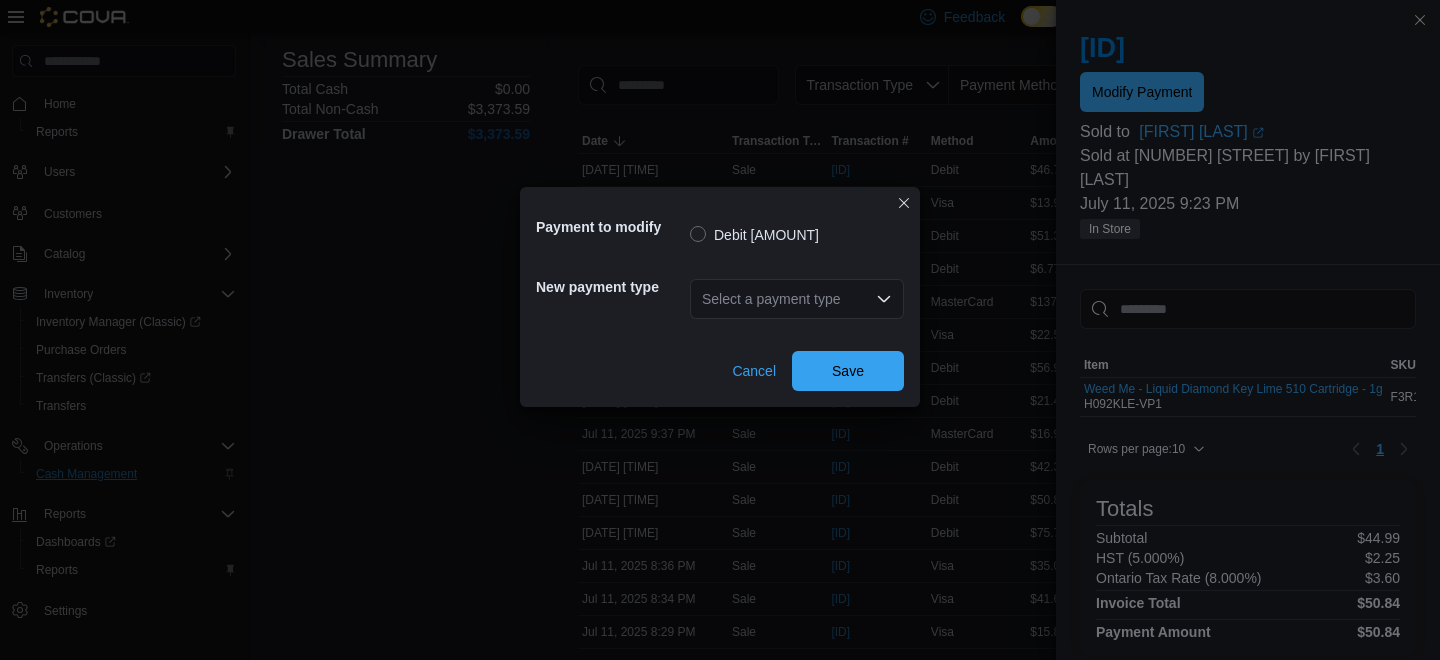 click on "Select a payment type" at bounding box center [797, 299] 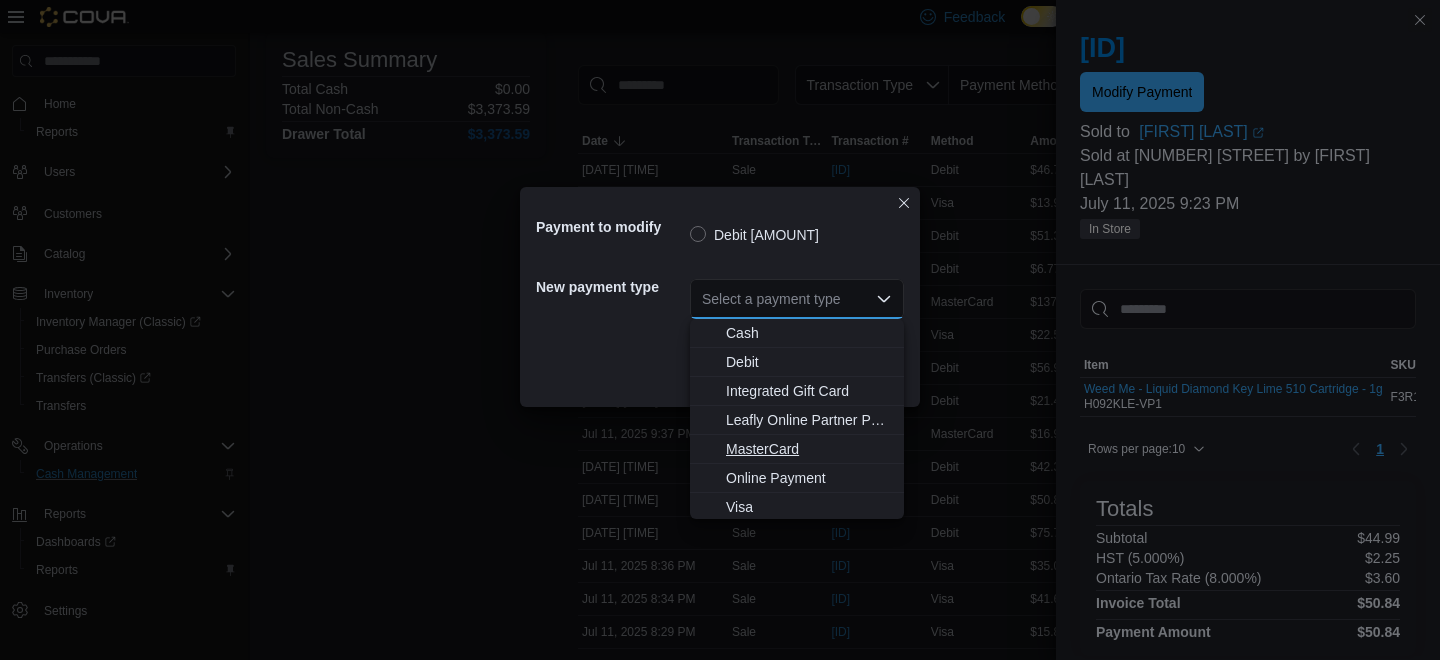 click on "MasterCard" at bounding box center [809, 449] 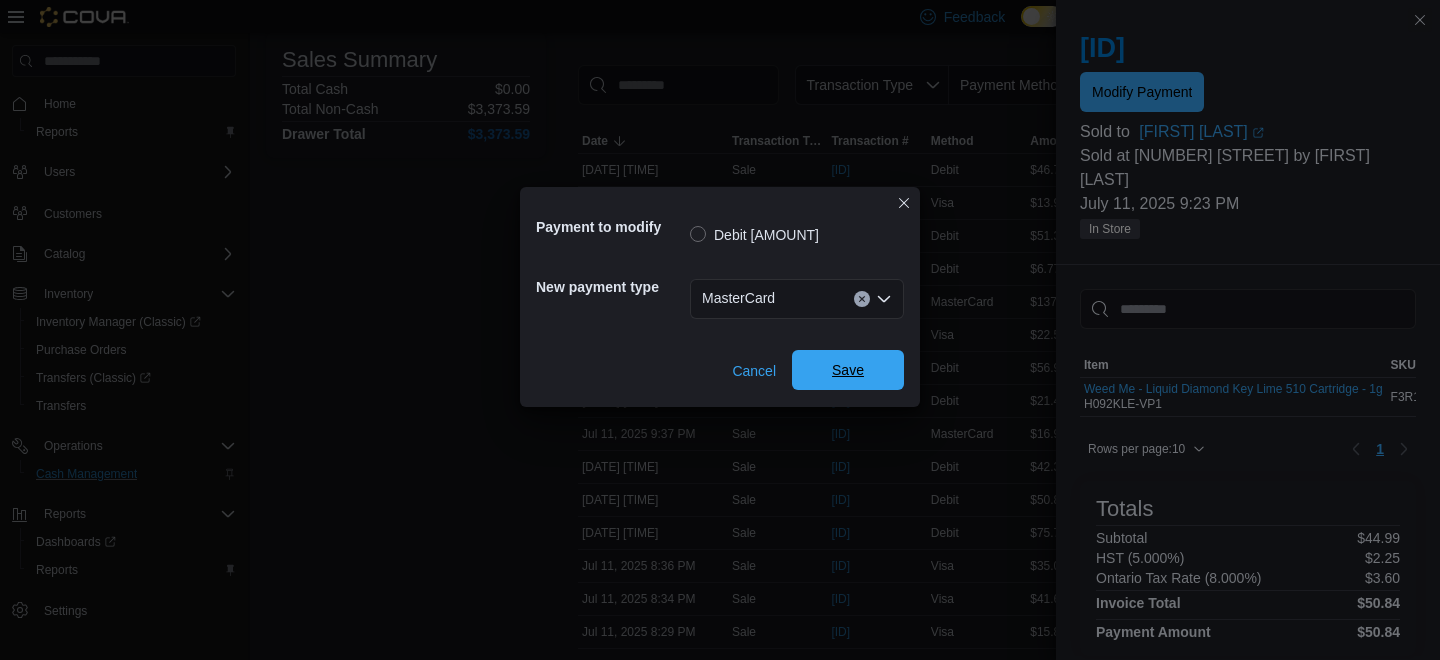 click on "Save" at bounding box center [848, 370] 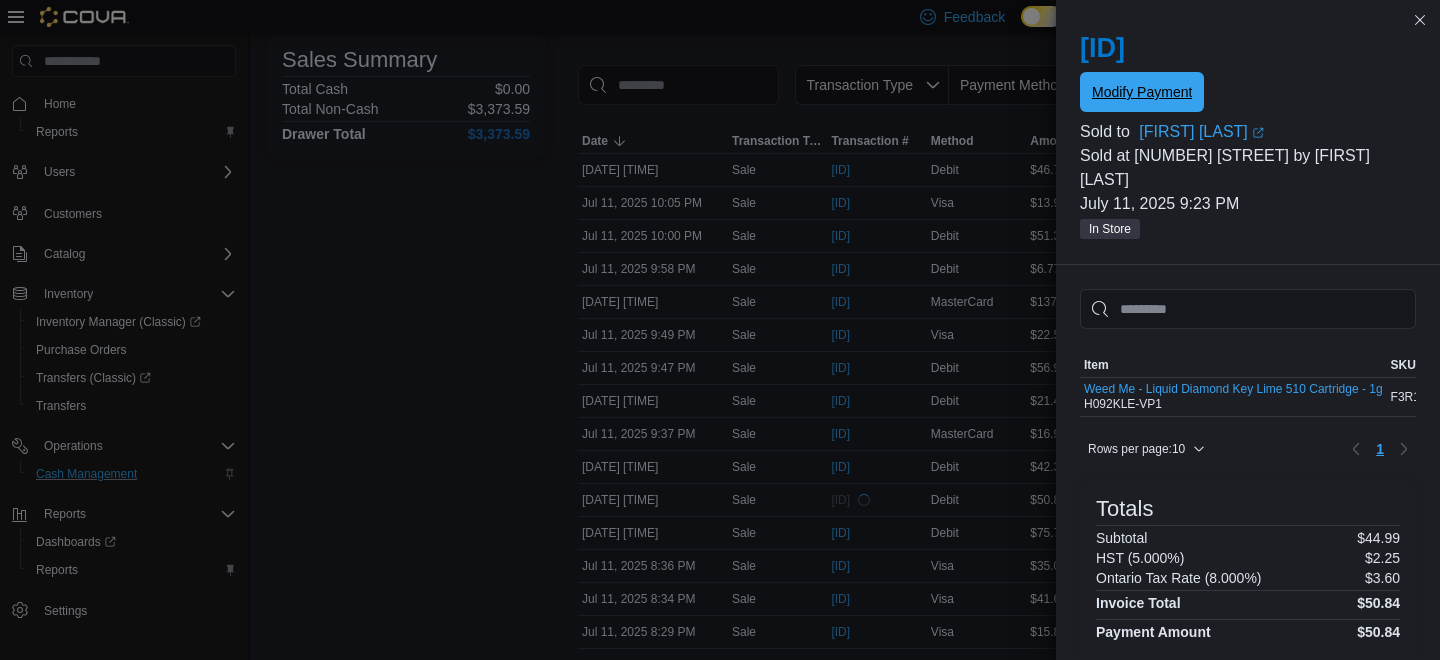 scroll, scrollTop: 0, scrollLeft: 0, axis: both 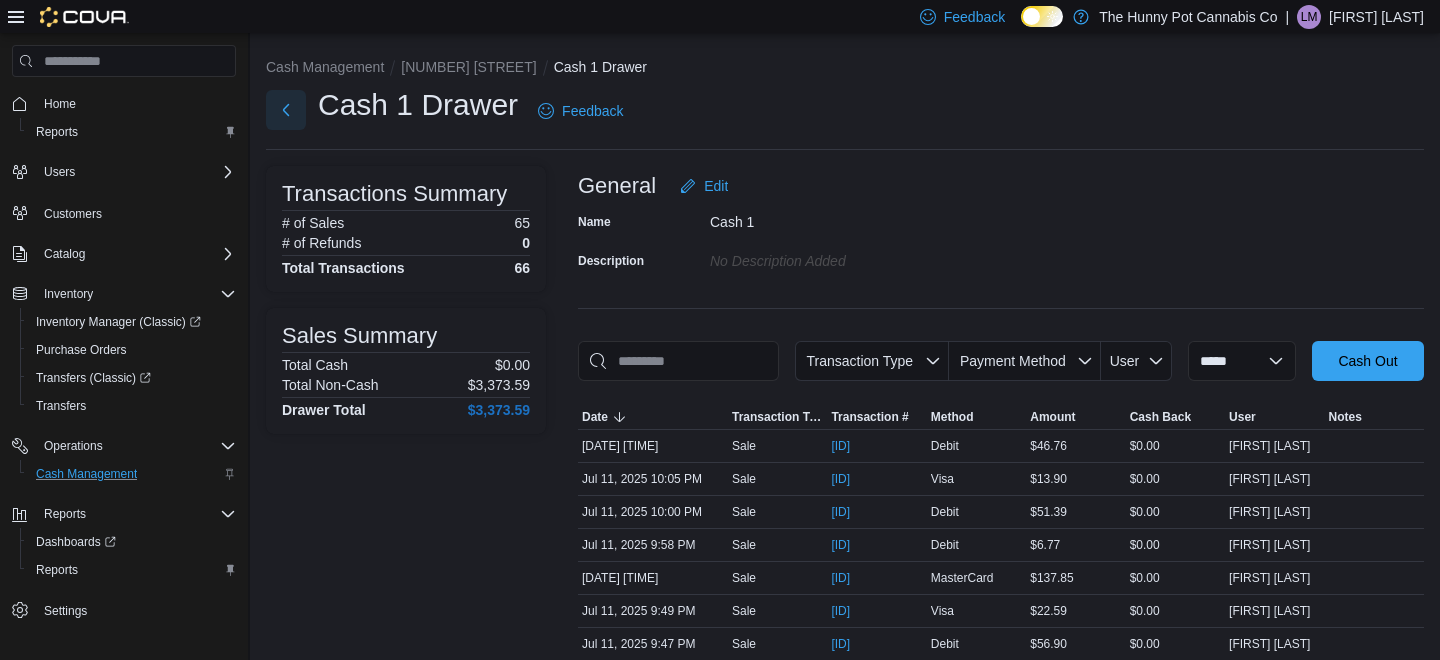 click at bounding box center [286, 110] 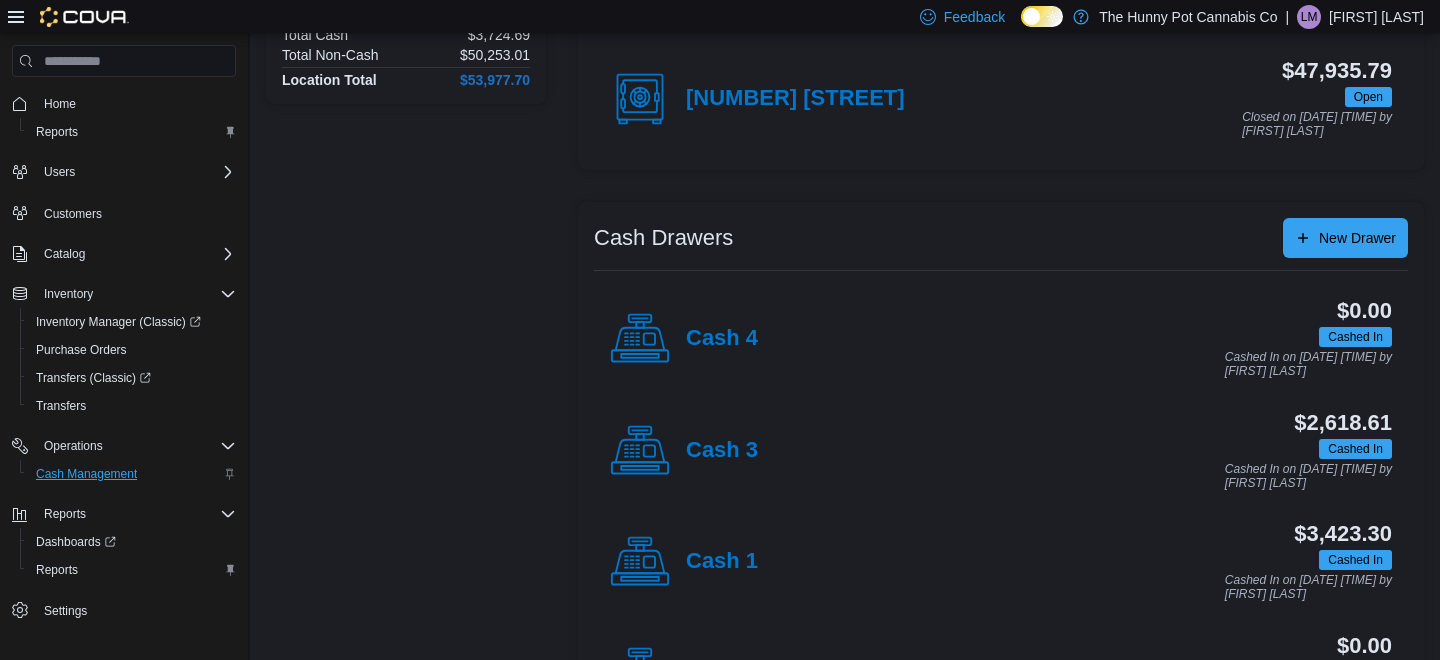 scroll, scrollTop: 321, scrollLeft: 0, axis: vertical 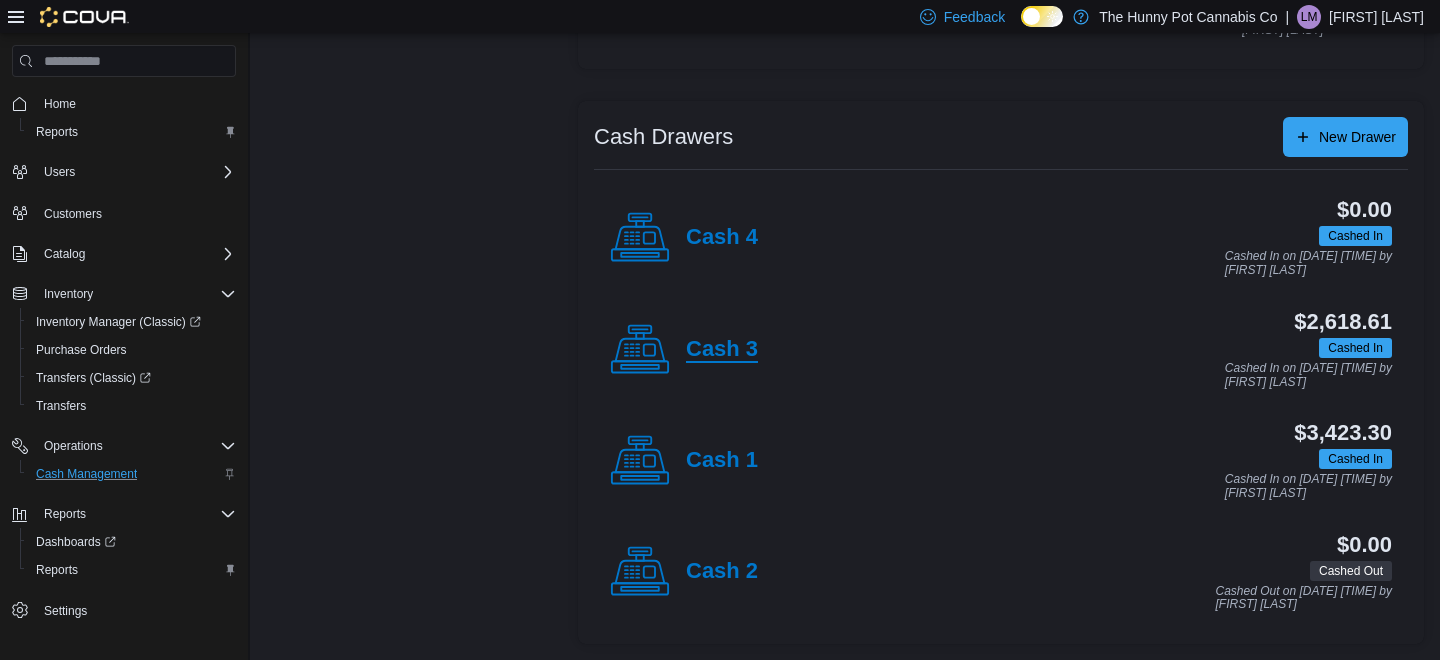 click on "Cash 3" at bounding box center (722, 350) 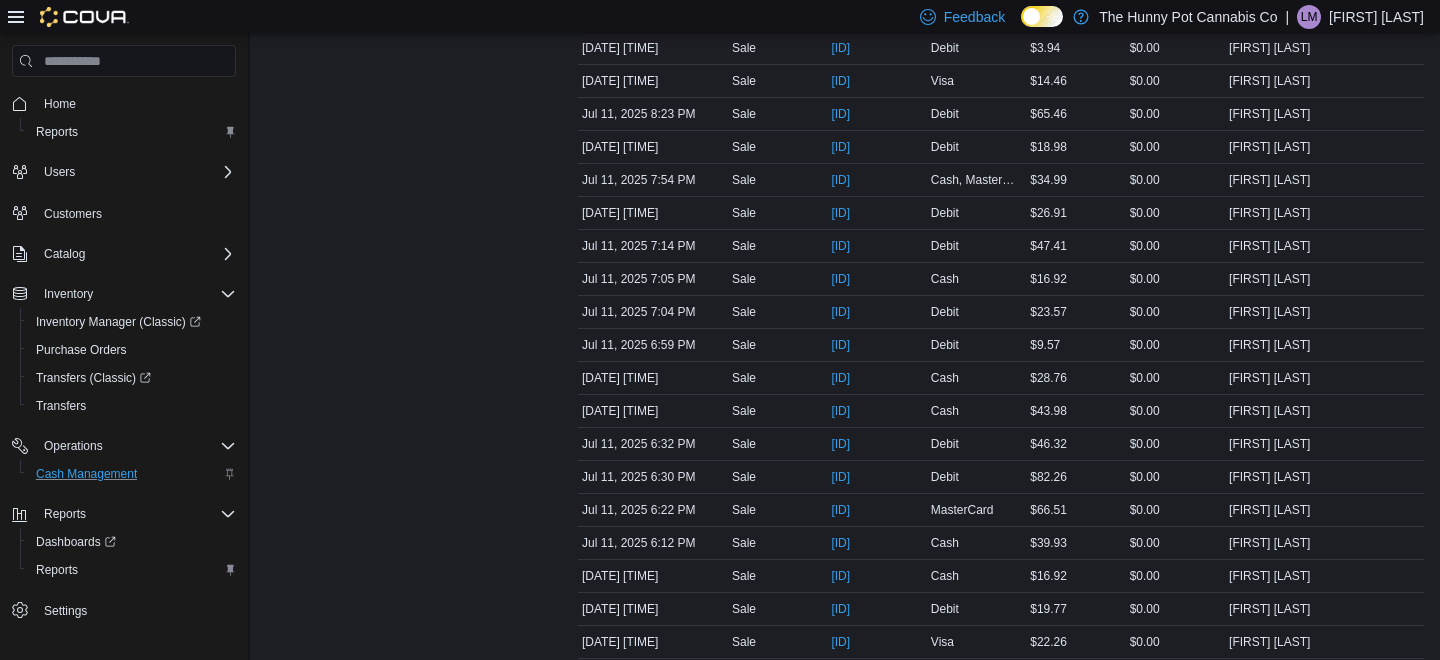 scroll, scrollTop: 651, scrollLeft: 0, axis: vertical 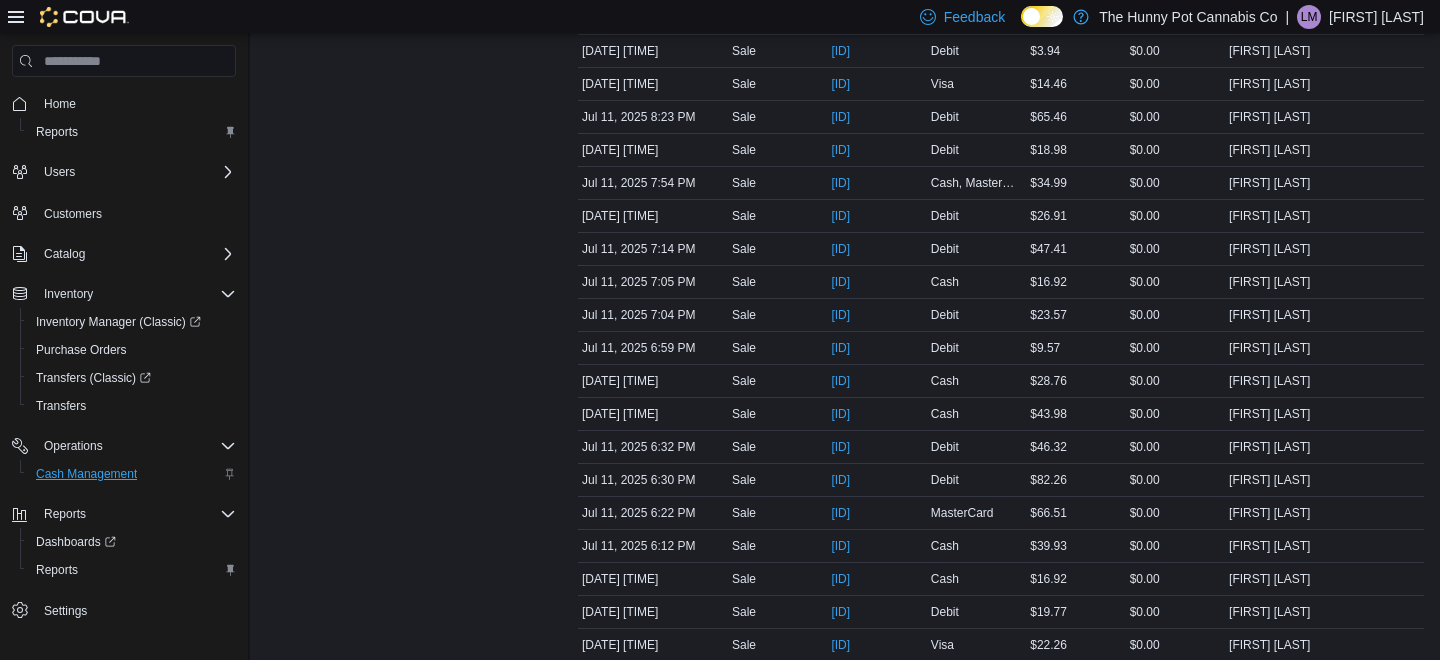 click on "[ID]" at bounding box center (840, 18) 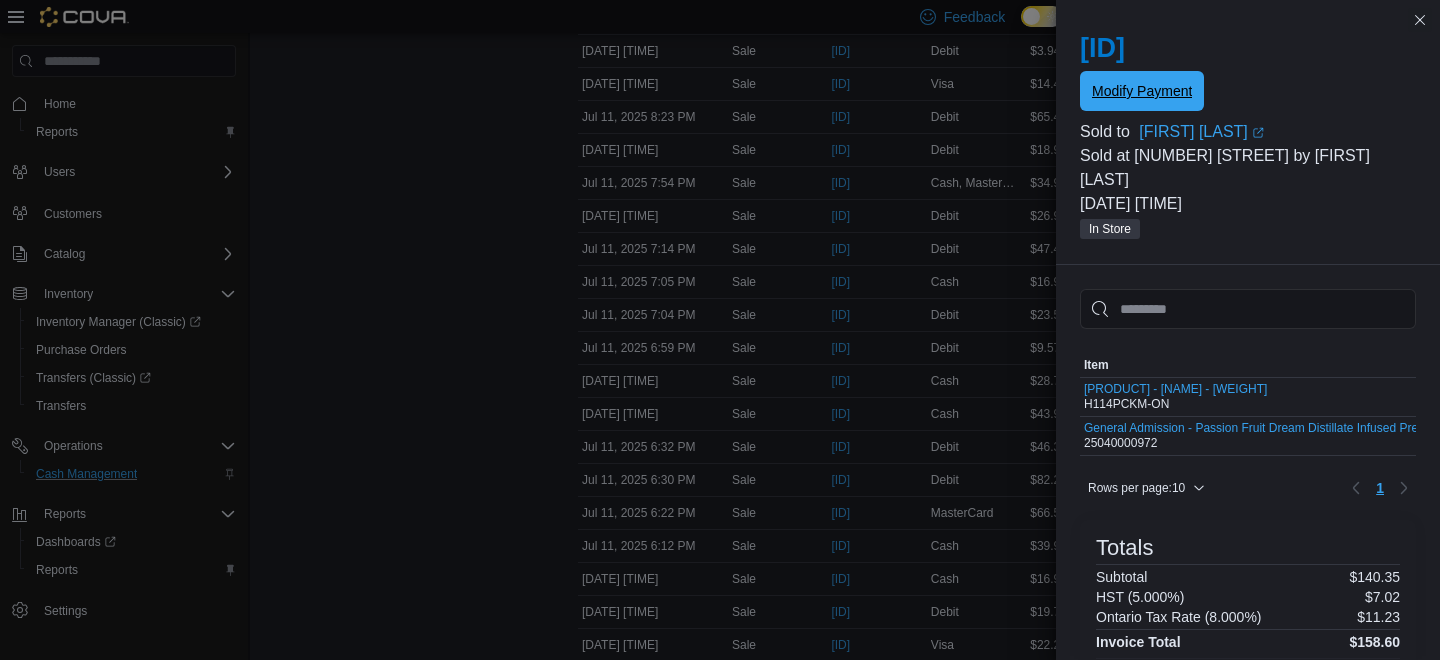 click on "Modify Payment" at bounding box center [1142, 91] 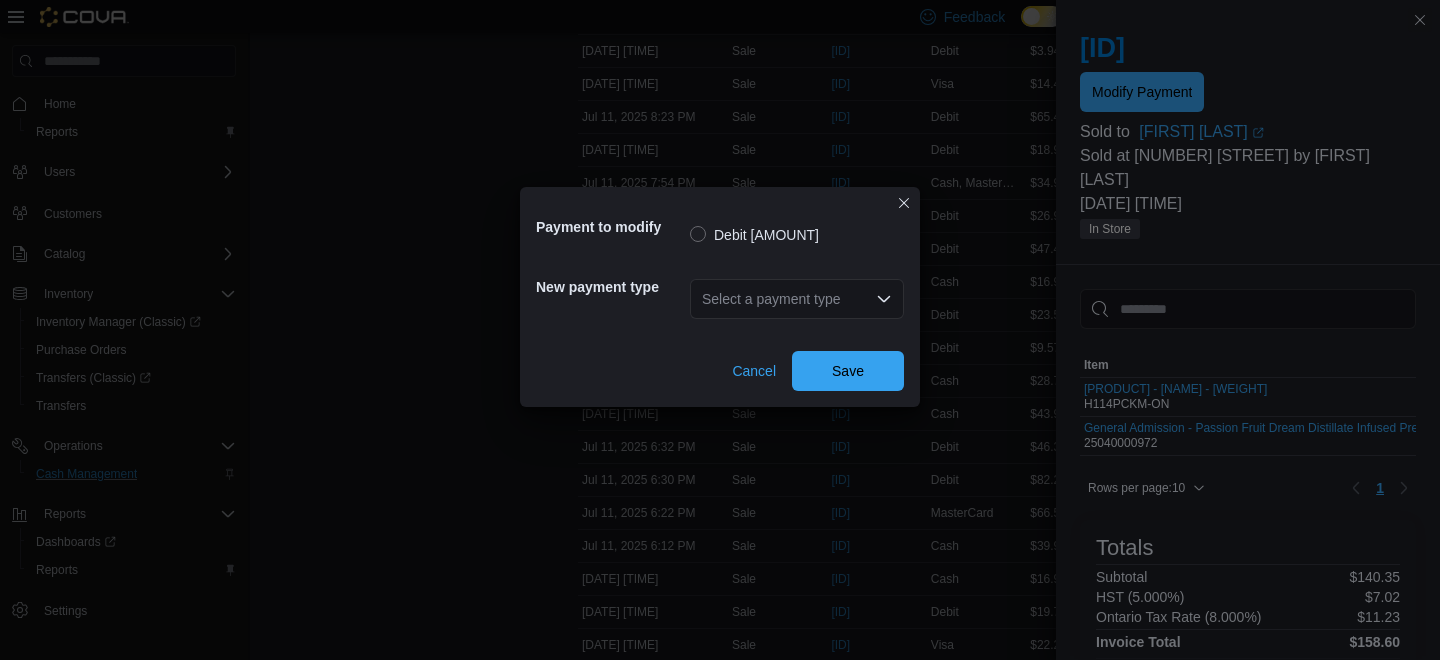 click on "Select a payment type" at bounding box center [797, 299] 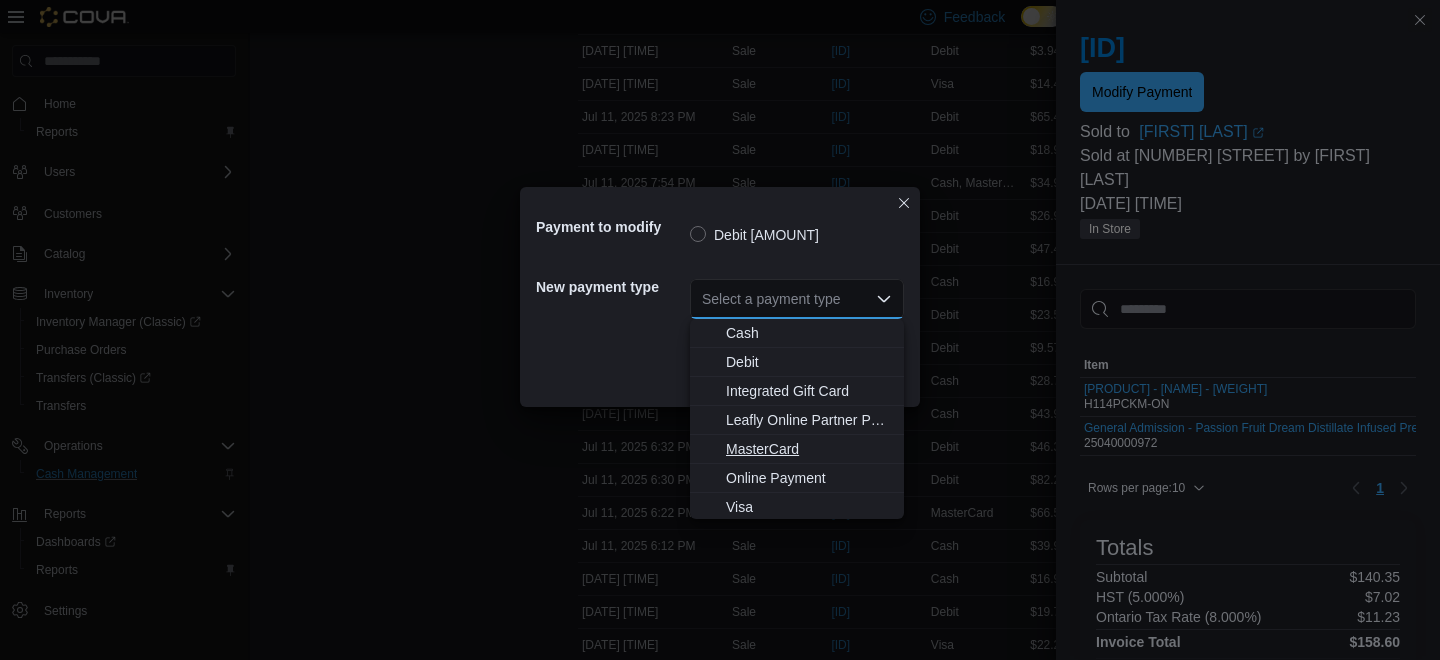 click on "MasterCard" at bounding box center [809, 449] 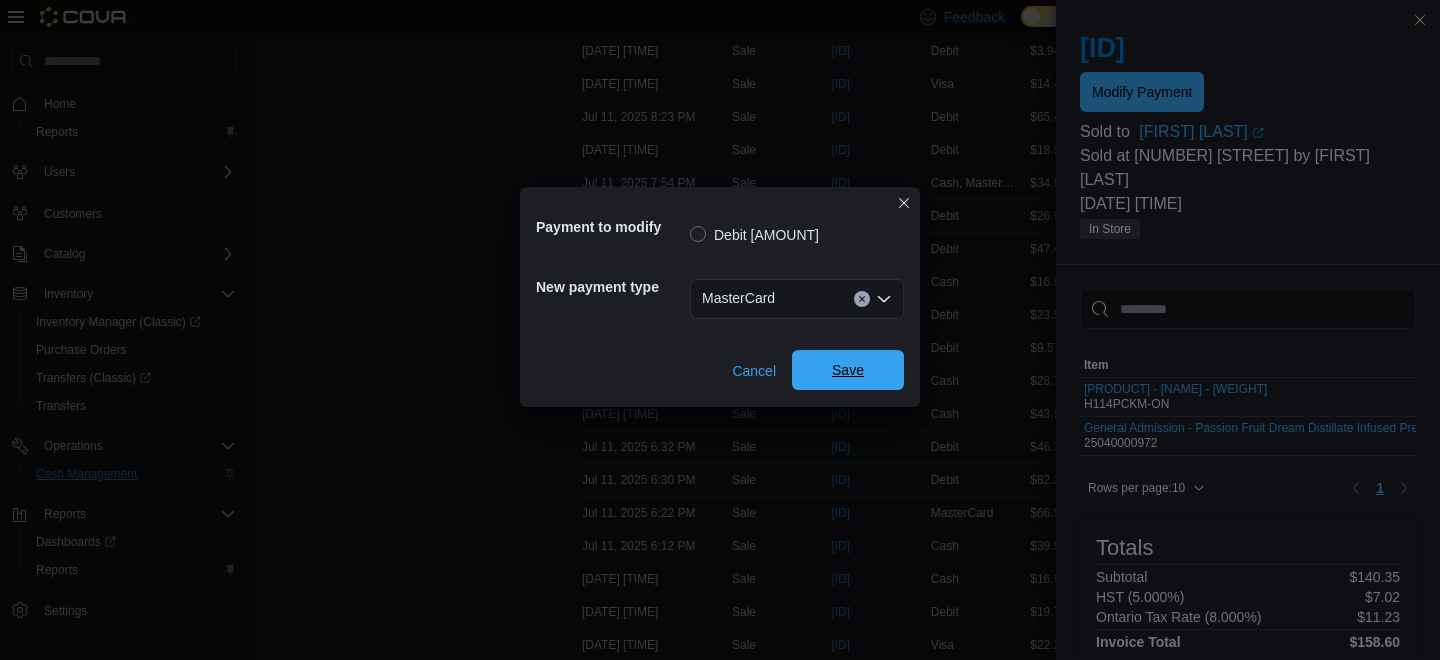 click on "Save" at bounding box center [848, 370] 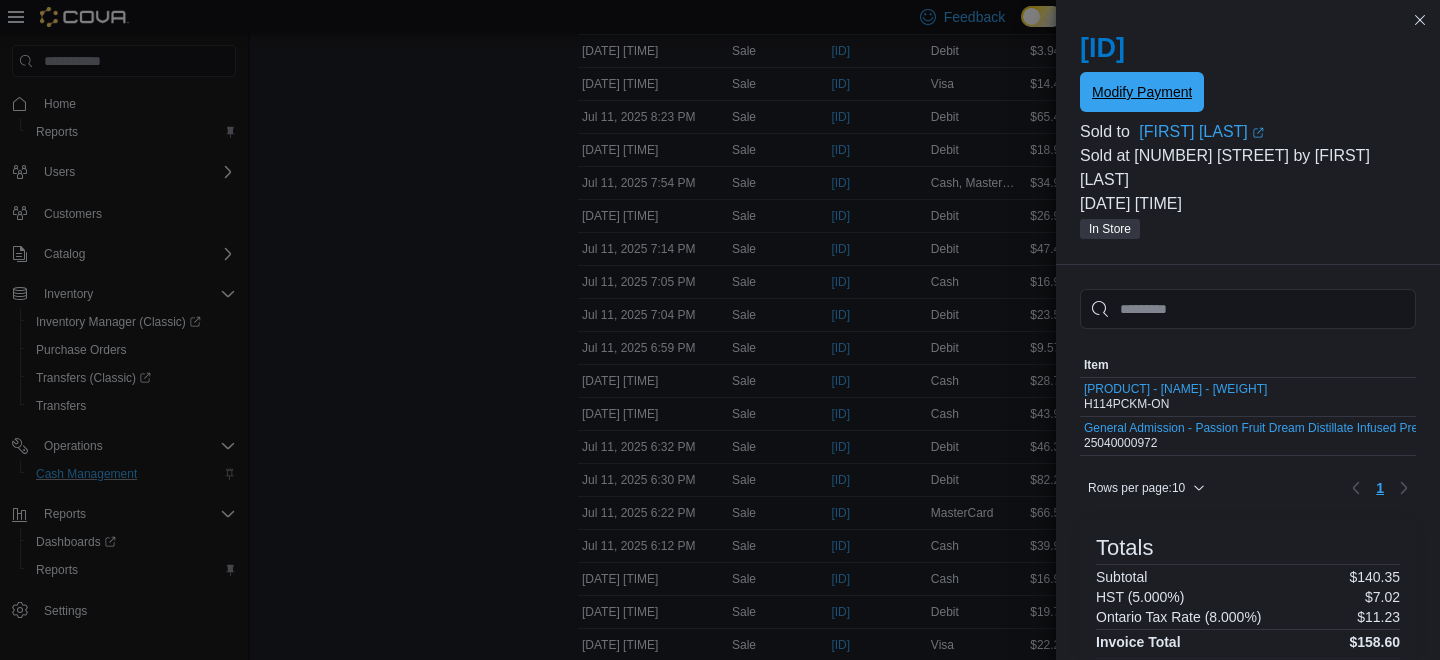 scroll, scrollTop: 0, scrollLeft: 0, axis: both 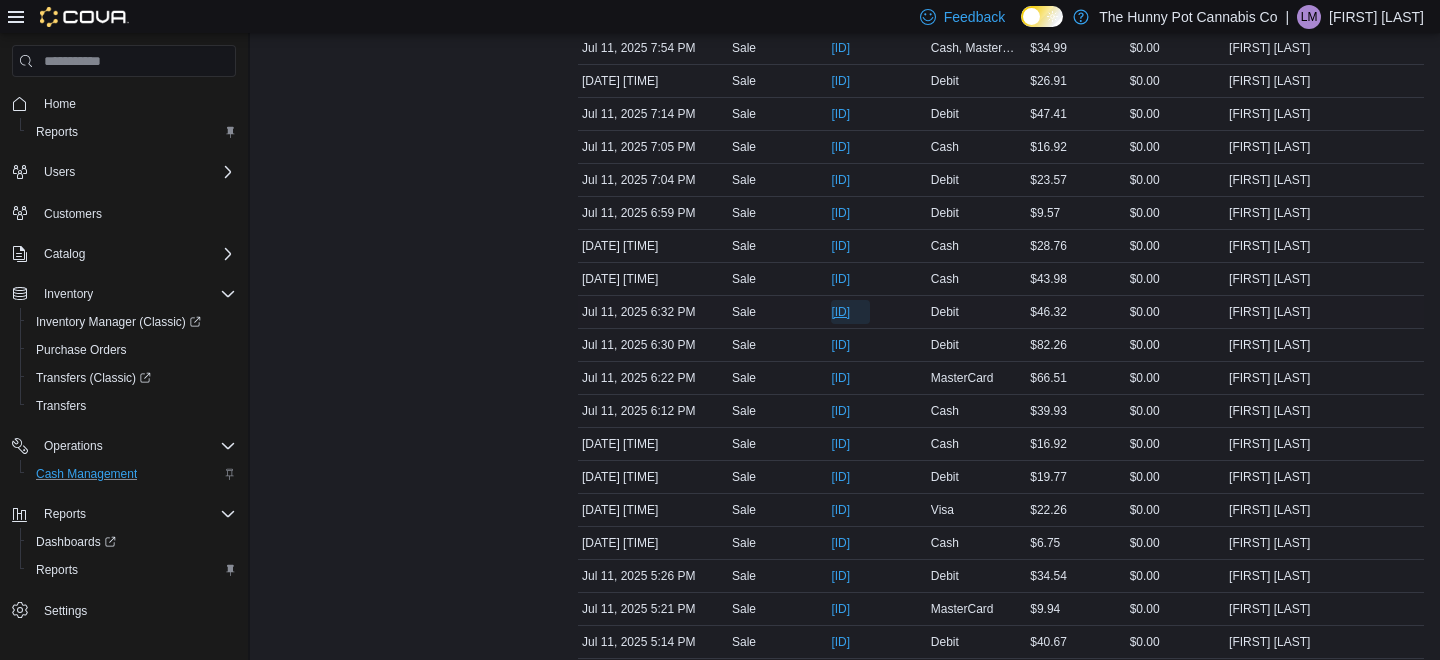 click on "[ID]" at bounding box center (840, 312) 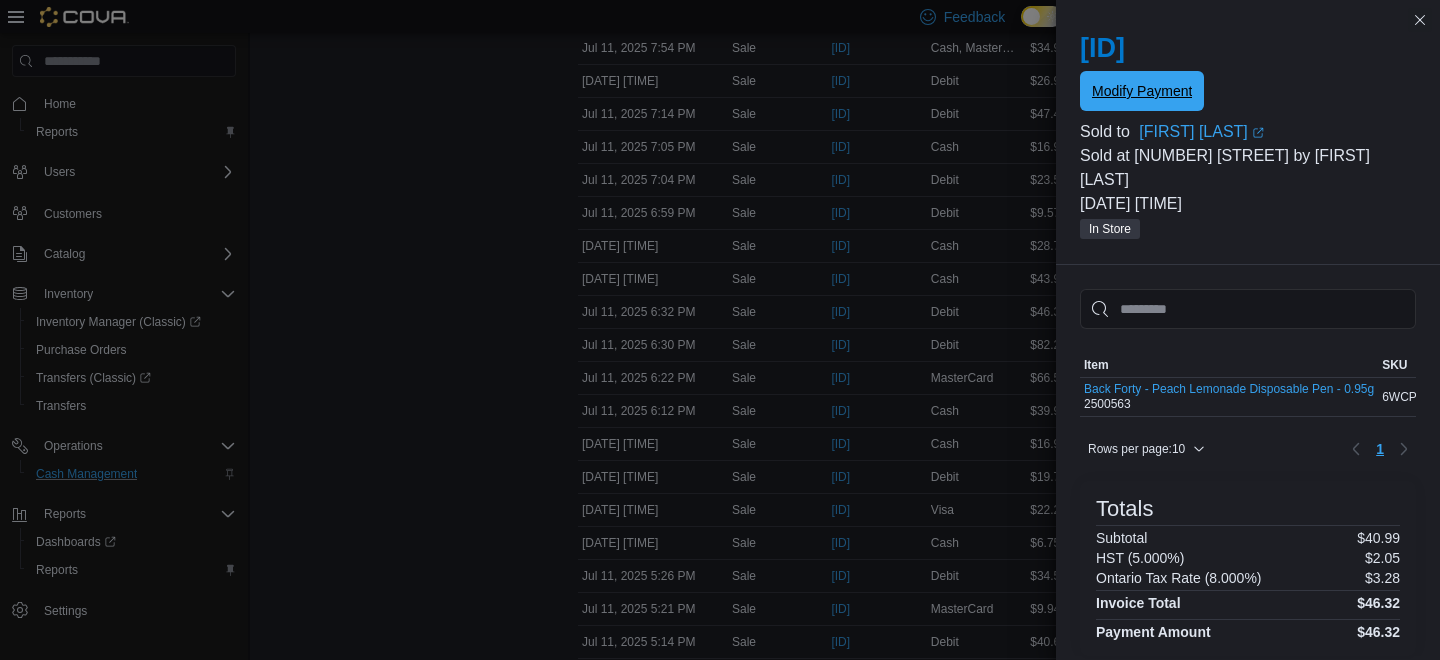 click on "Modify Payment" at bounding box center (1142, 91) 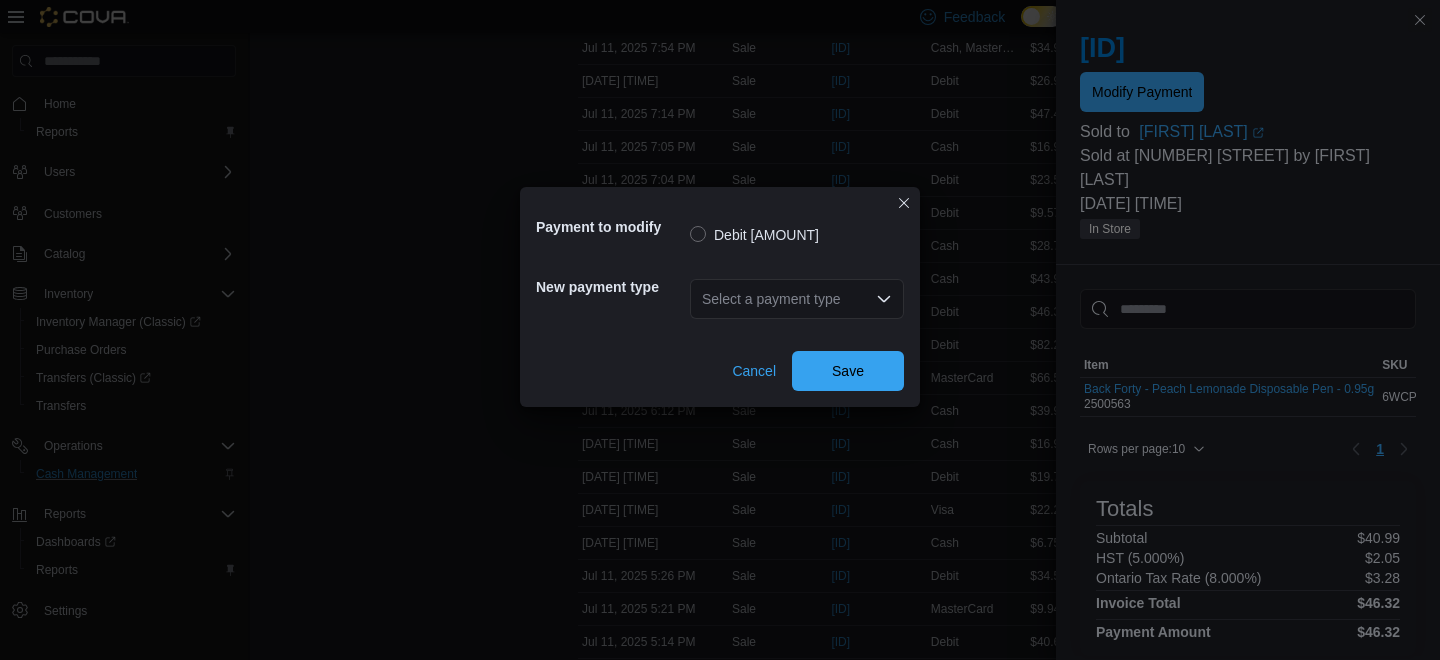 click on "Select a payment type" at bounding box center [797, 299] 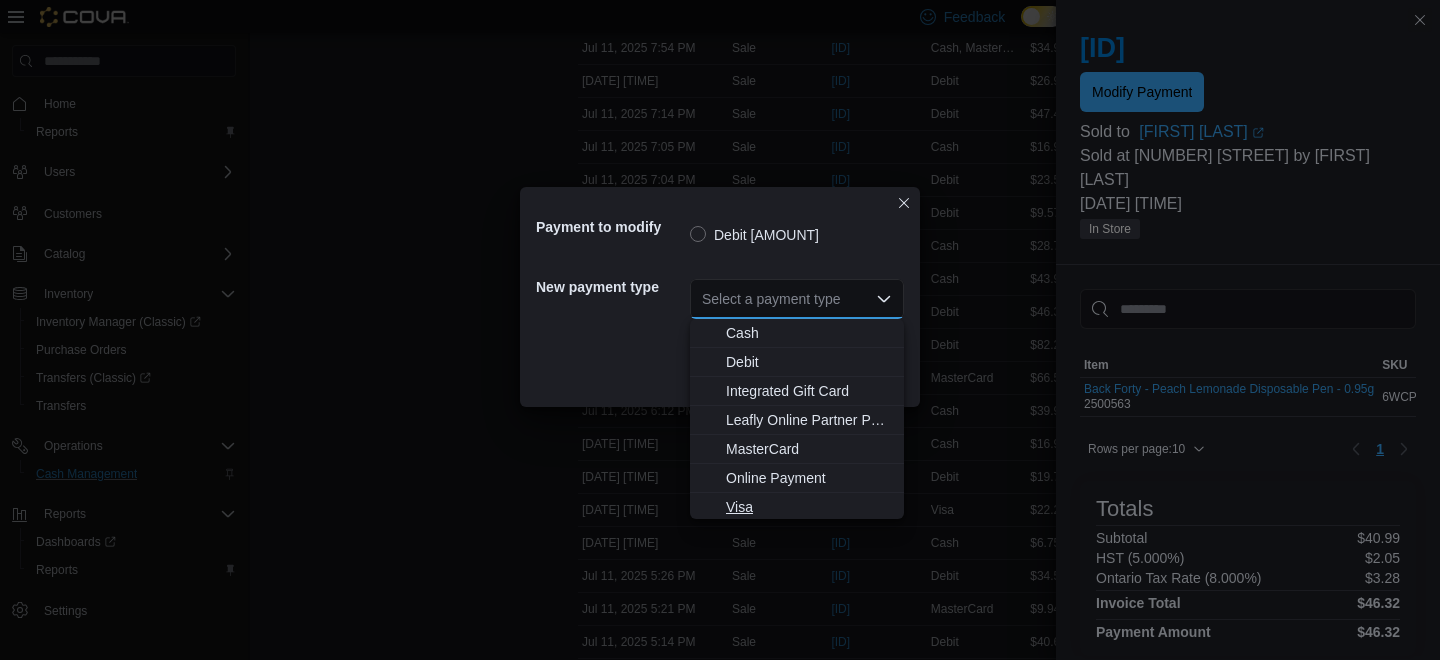 click on "Visa" at bounding box center (809, 507) 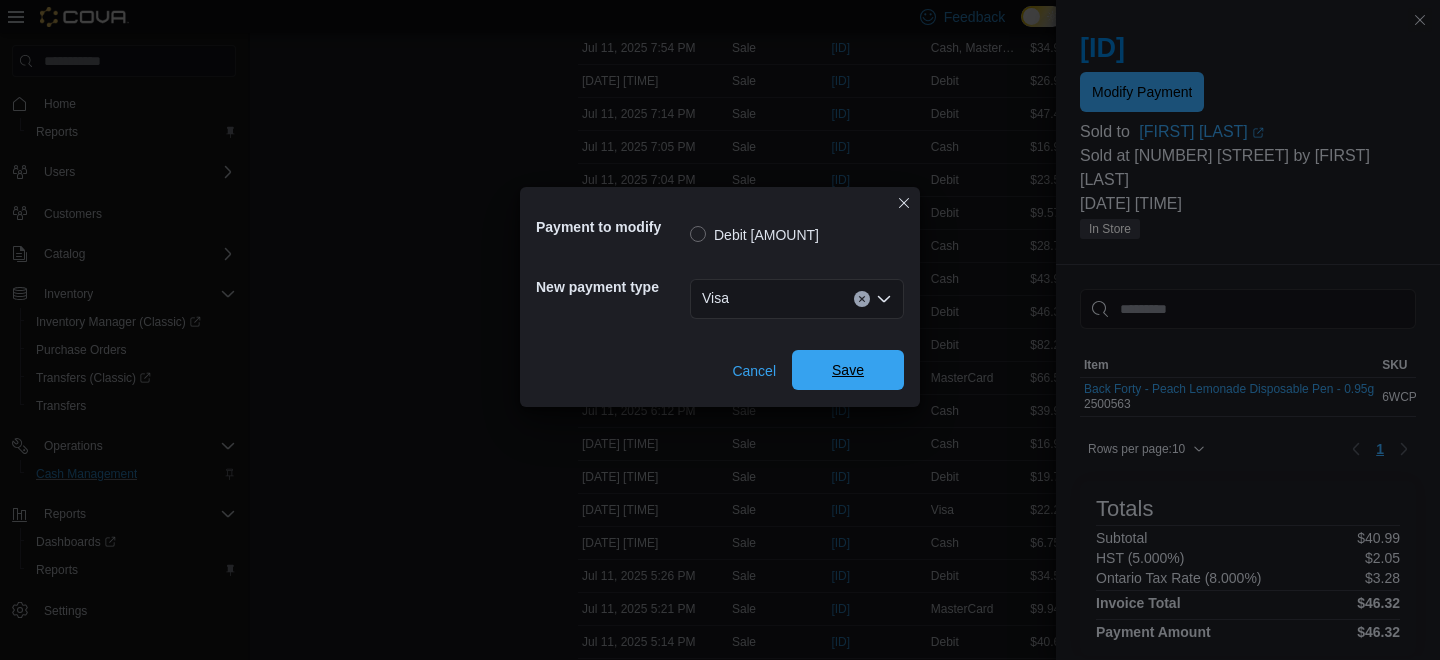 click on "Save" at bounding box center (848, 370) 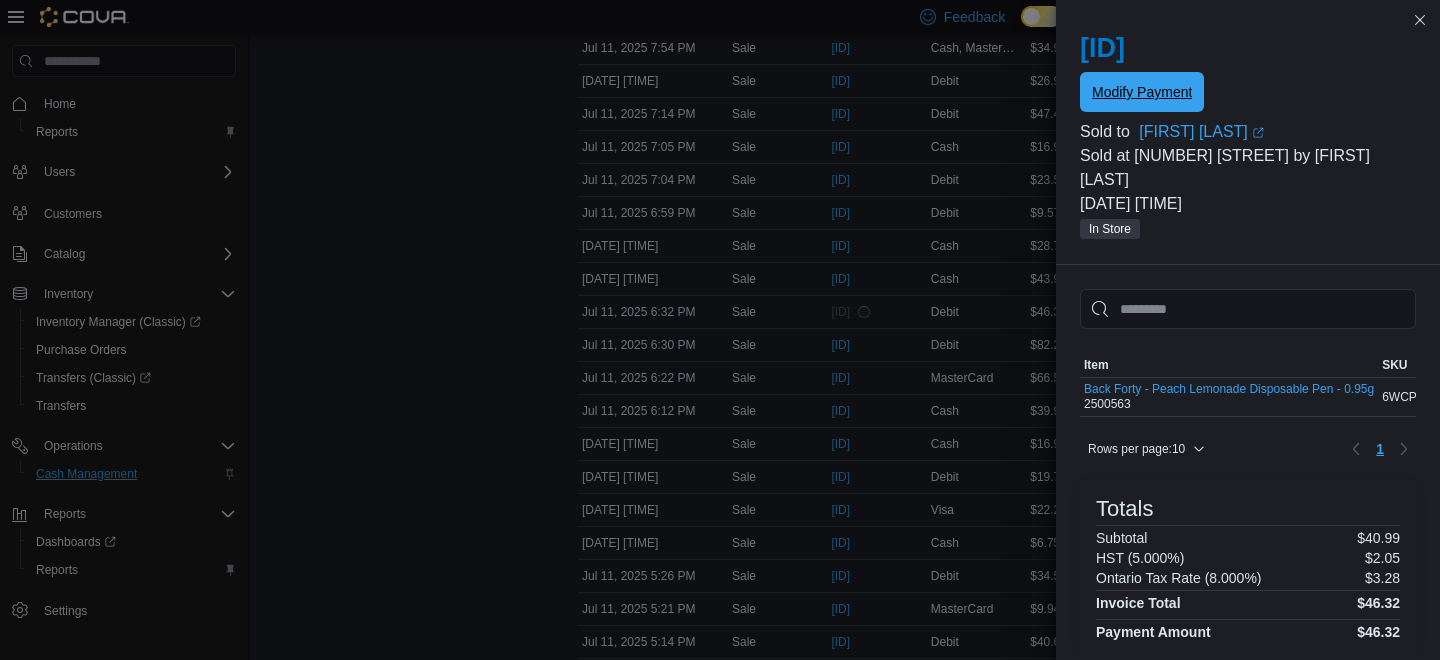 scroll, scrollTop: 0, scrollLeft: 0, axis: both 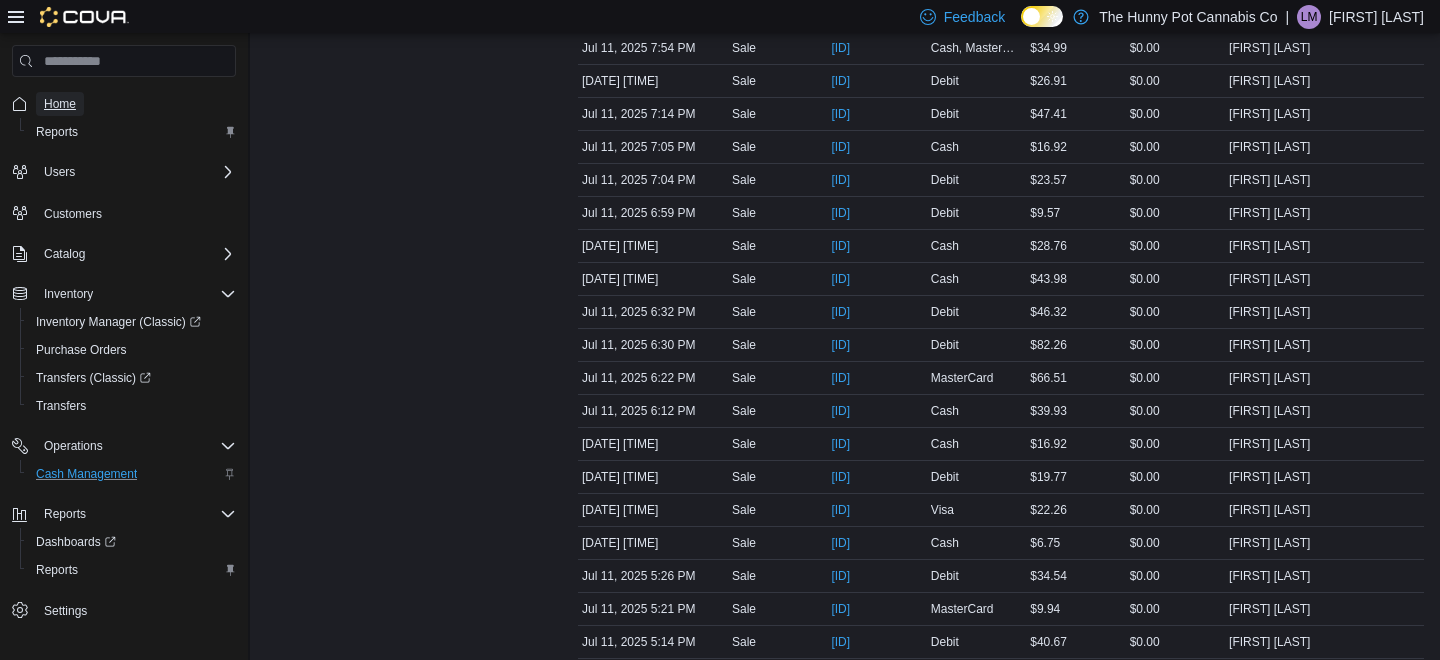click on "Home" at bounding box center (60, 104) 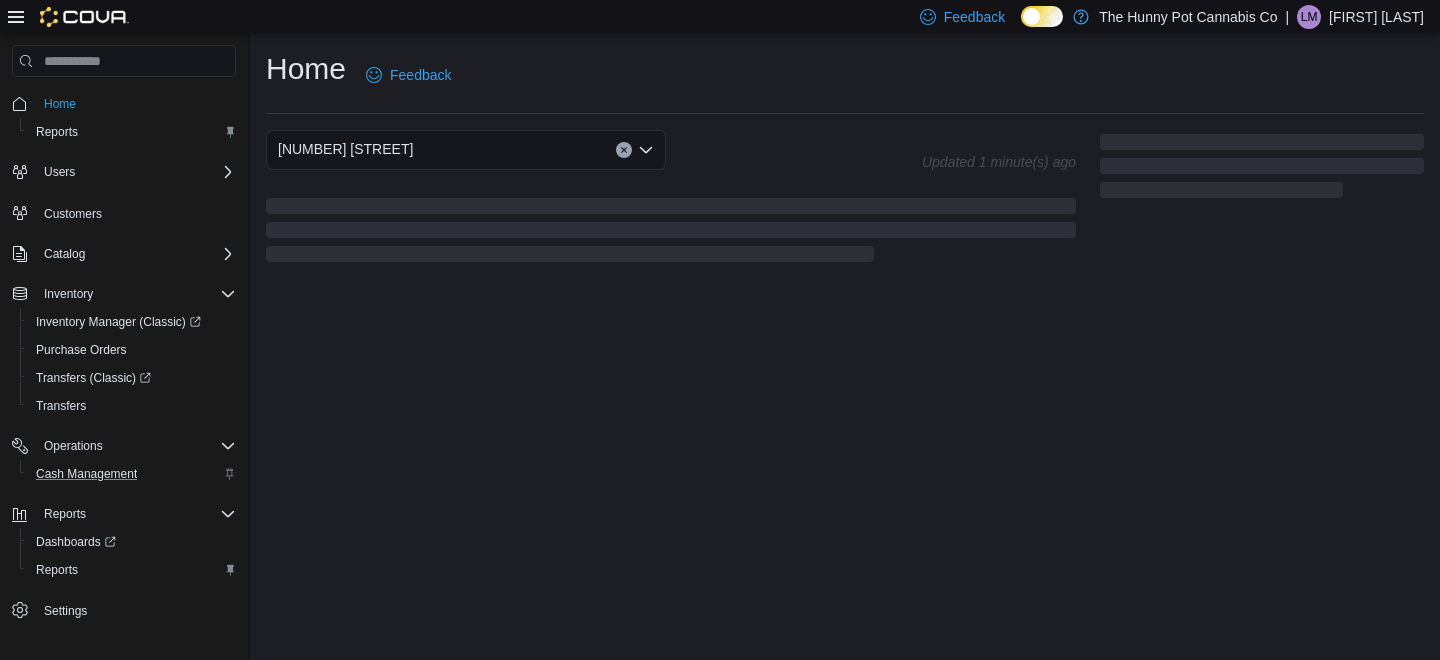 scroll, scrollTop: 0, scrollLeft: 0, axis: both 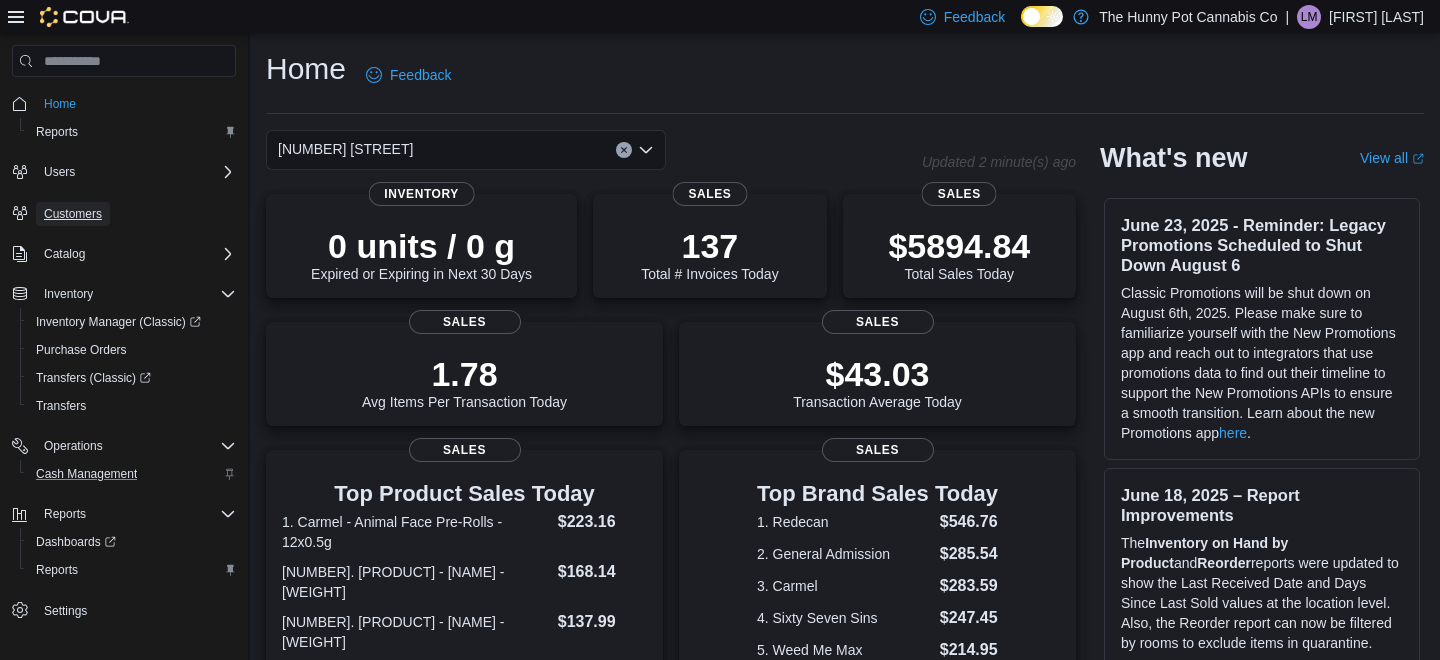 click on "Customers" at bounding box center [73, 214] 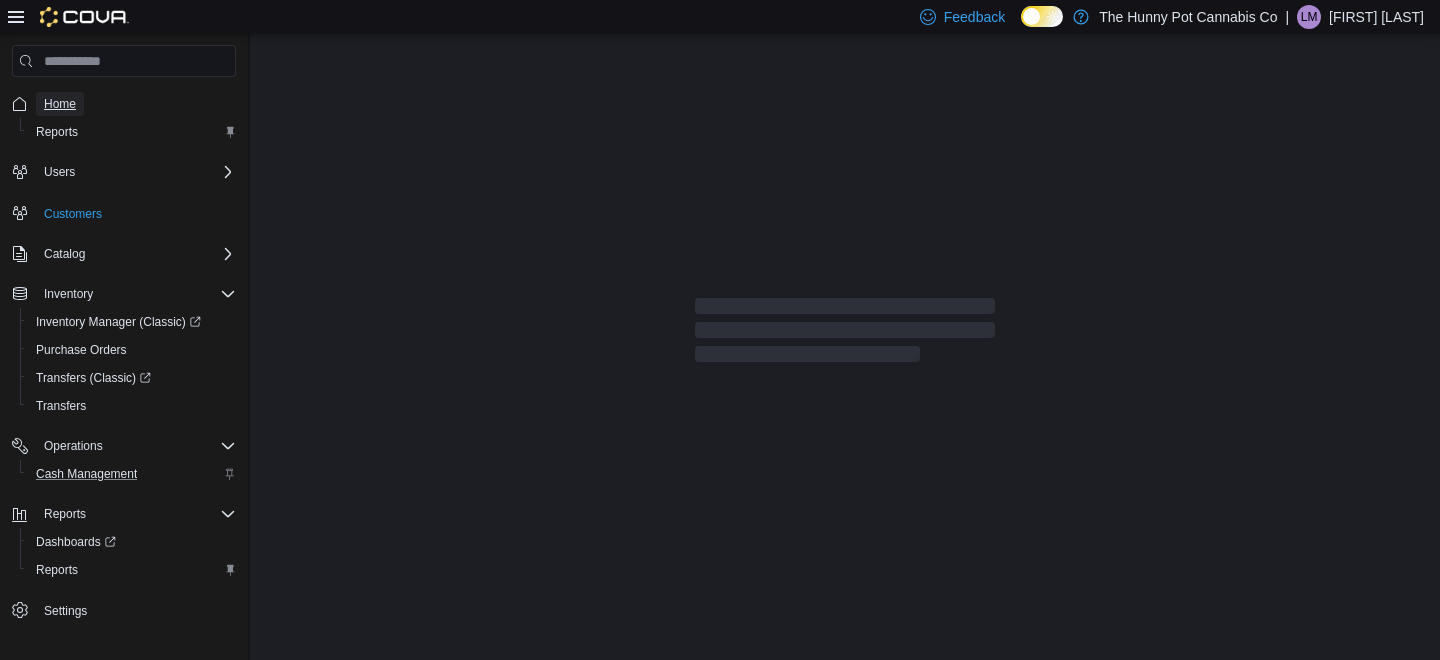 click on "Home" at bounding box center (60, 104) 